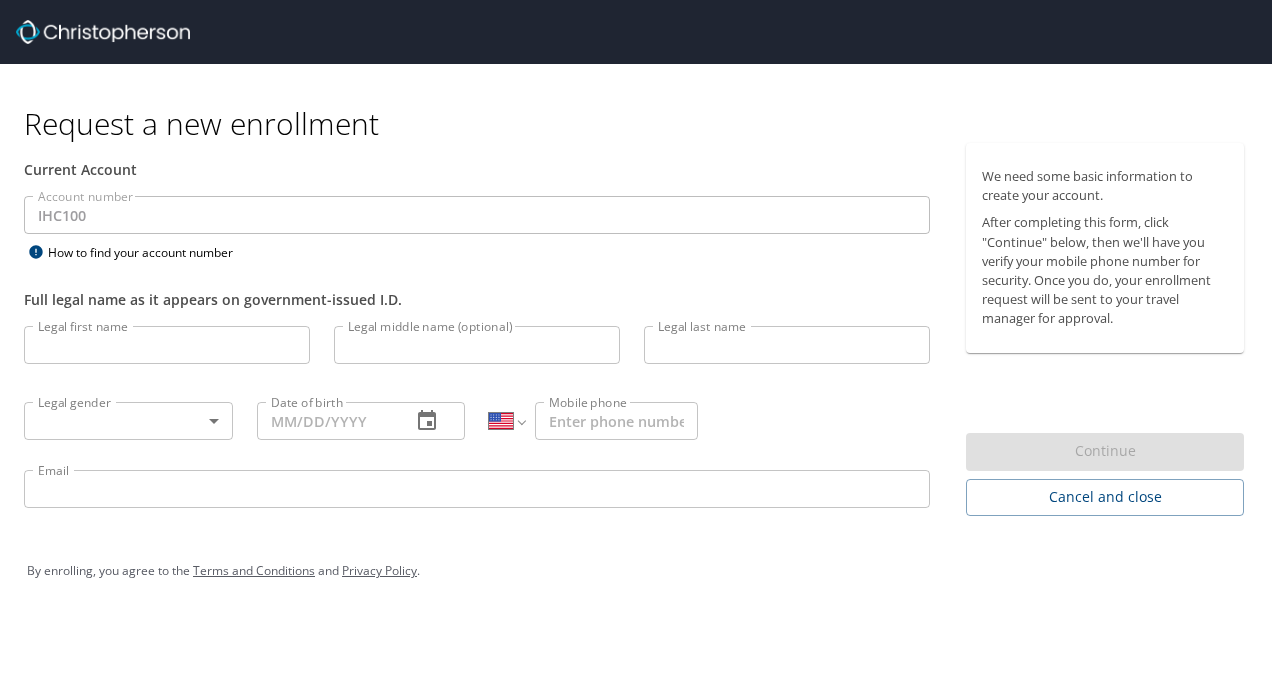 select on "US" 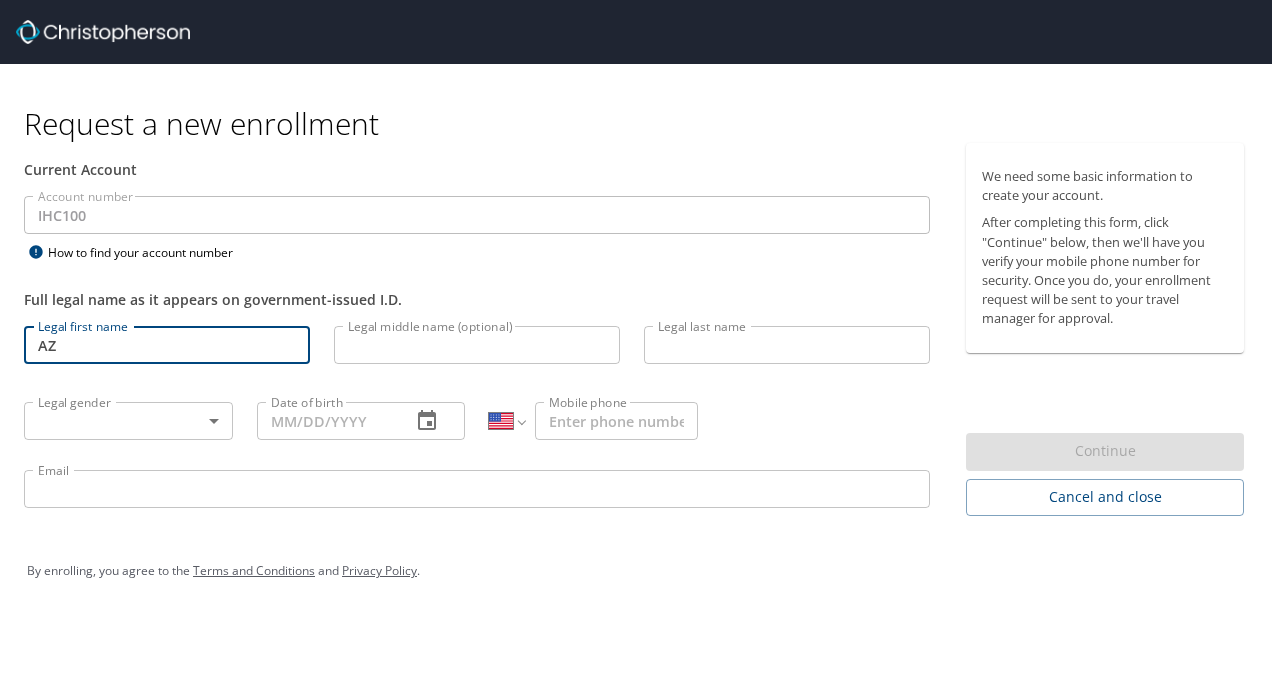 type on "A" 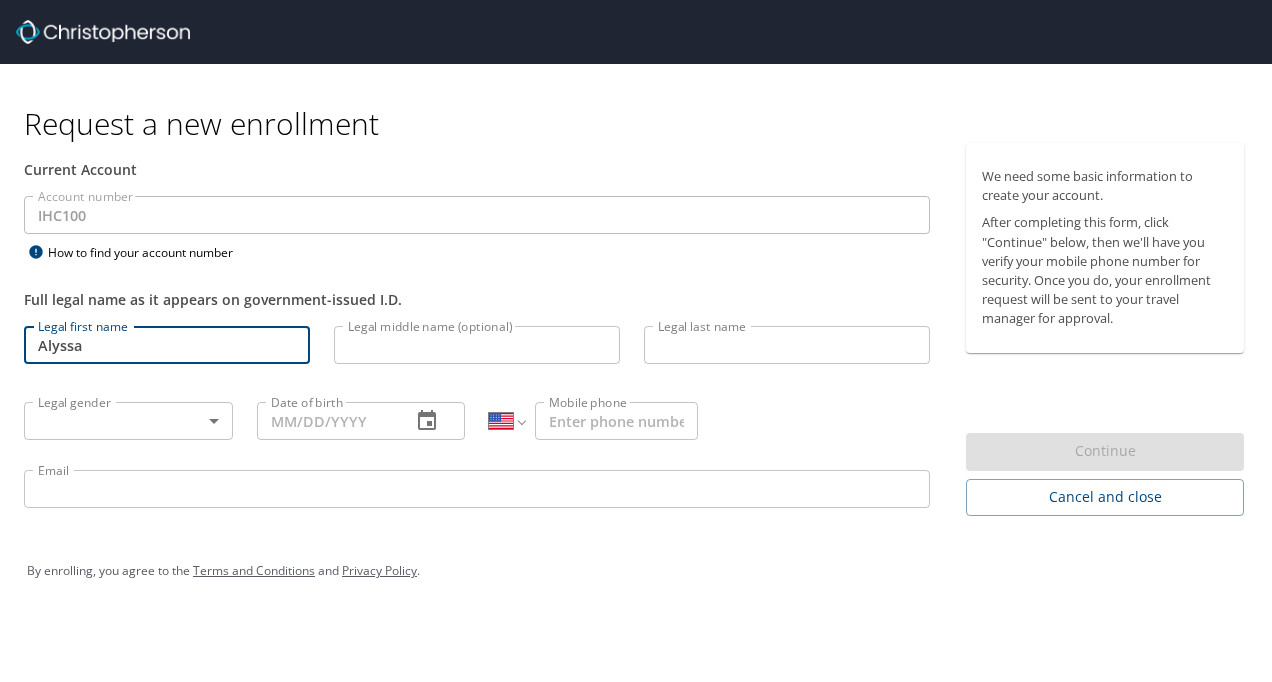 type on "Alyssa" 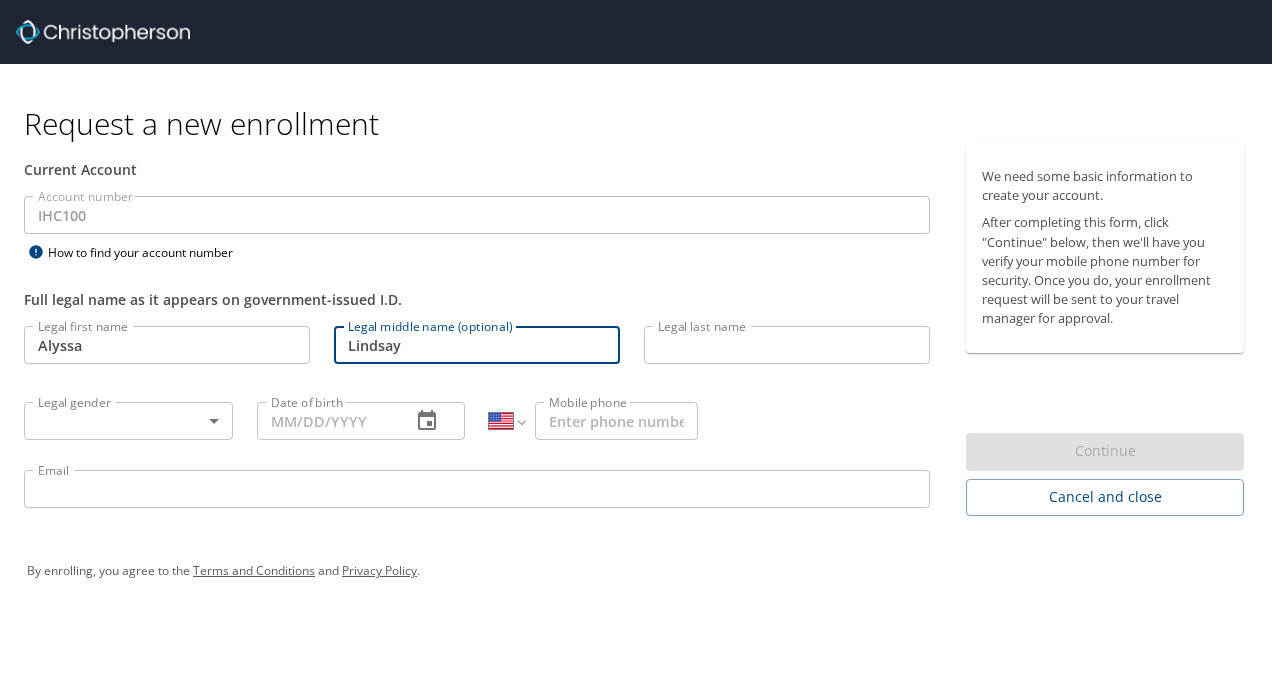 type on "Lindsay" 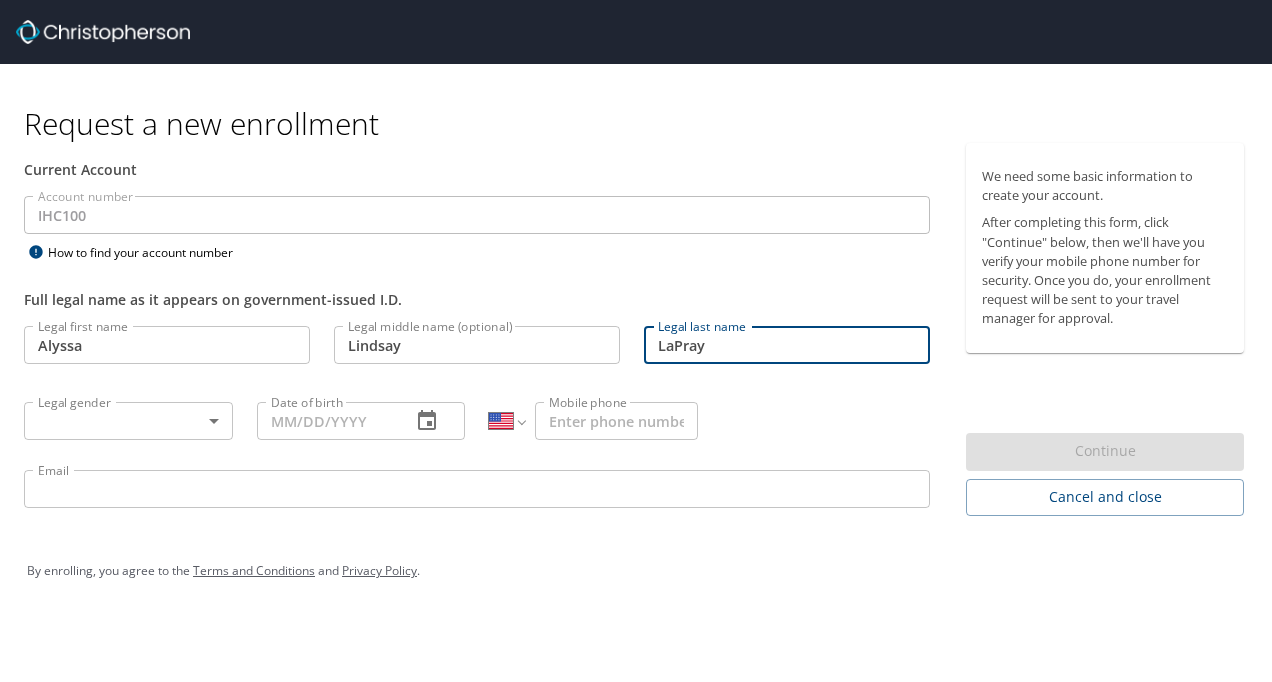 type on "LaPray" 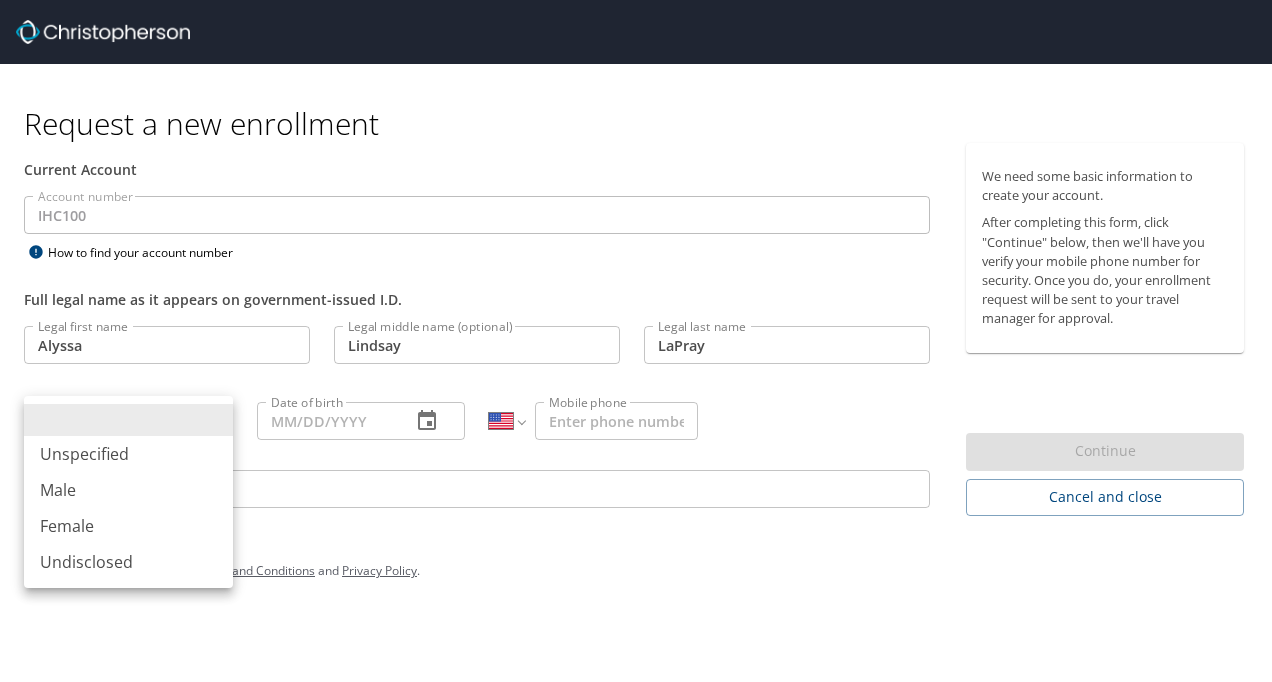 click on "Female" at bounding box center (128, 526) 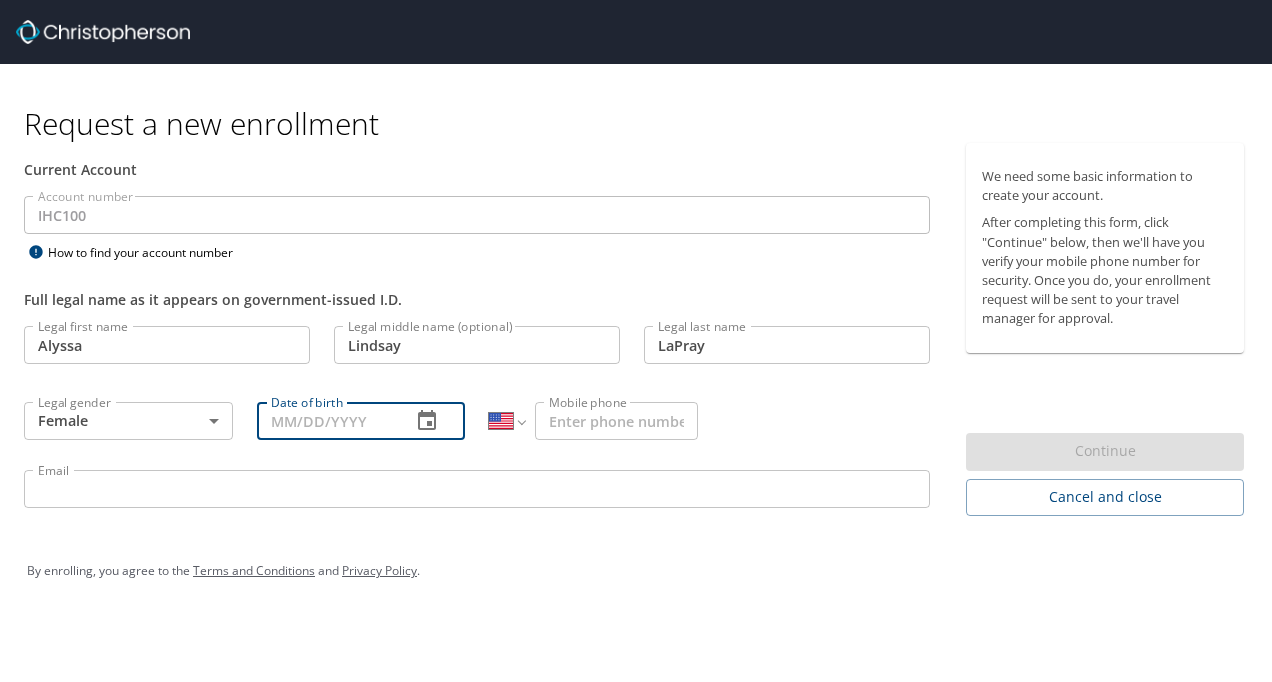 click on "Date of birth" at bounding box center [326, 421] 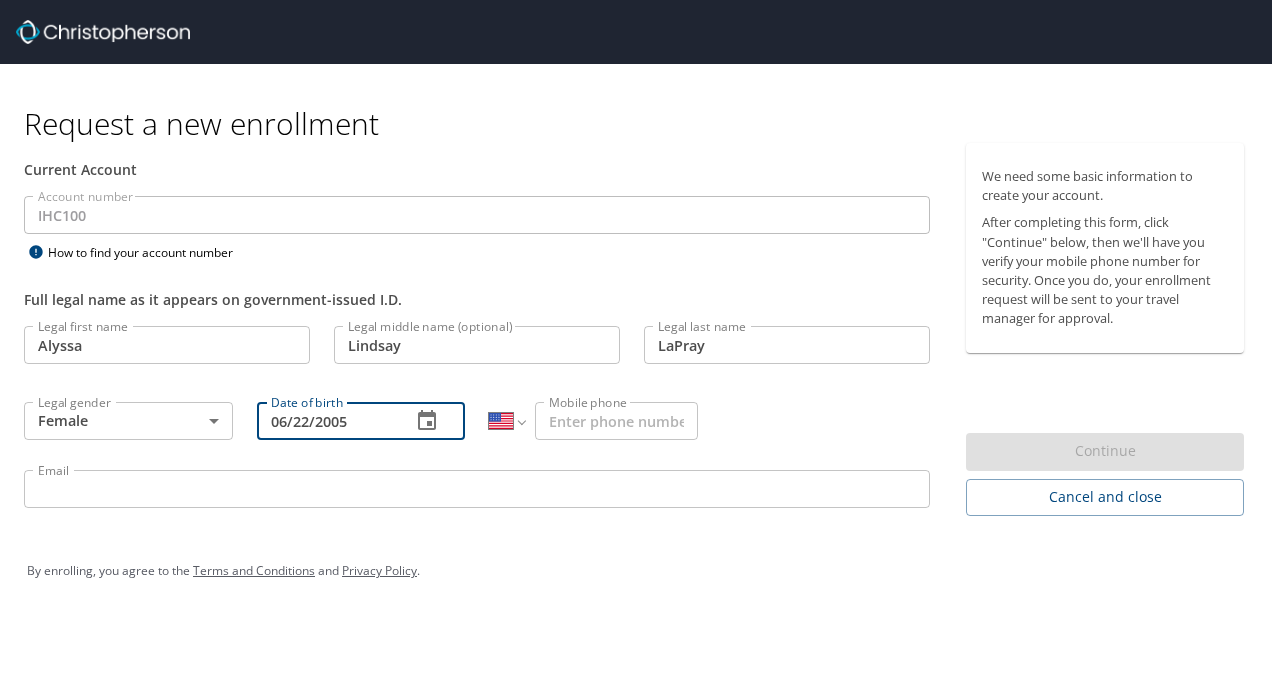 type on "06/22/2005" 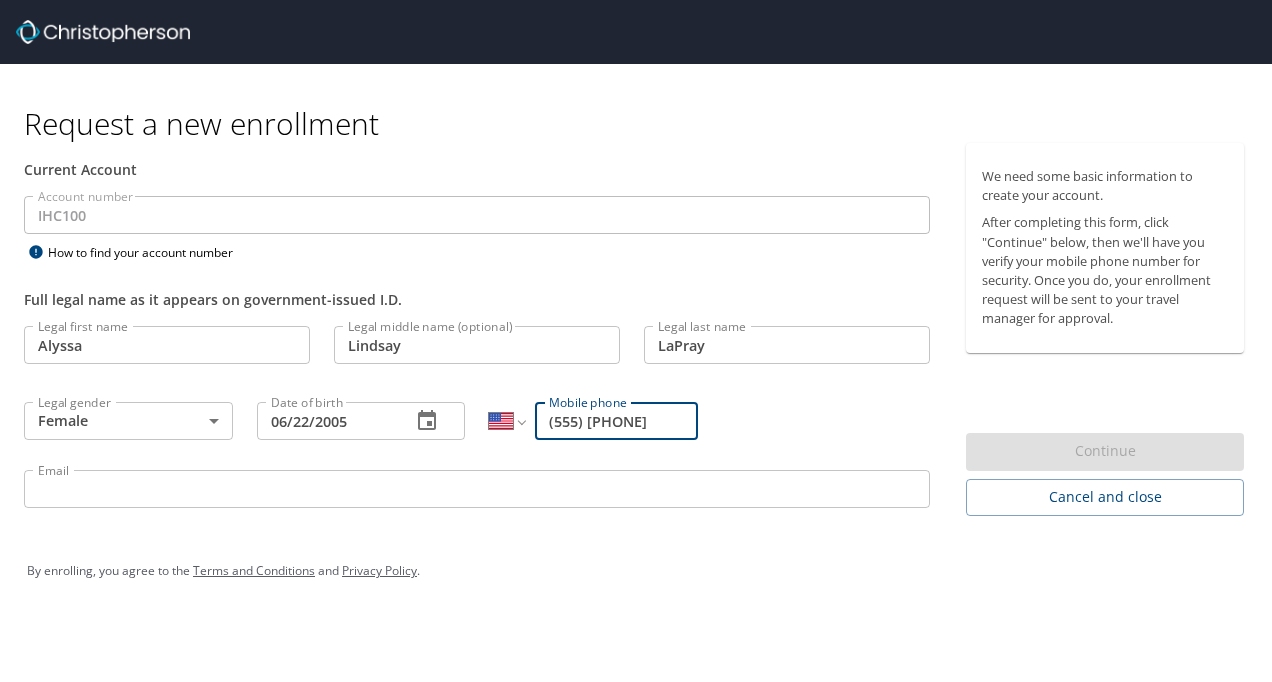 type on "(555) [PHONE]" 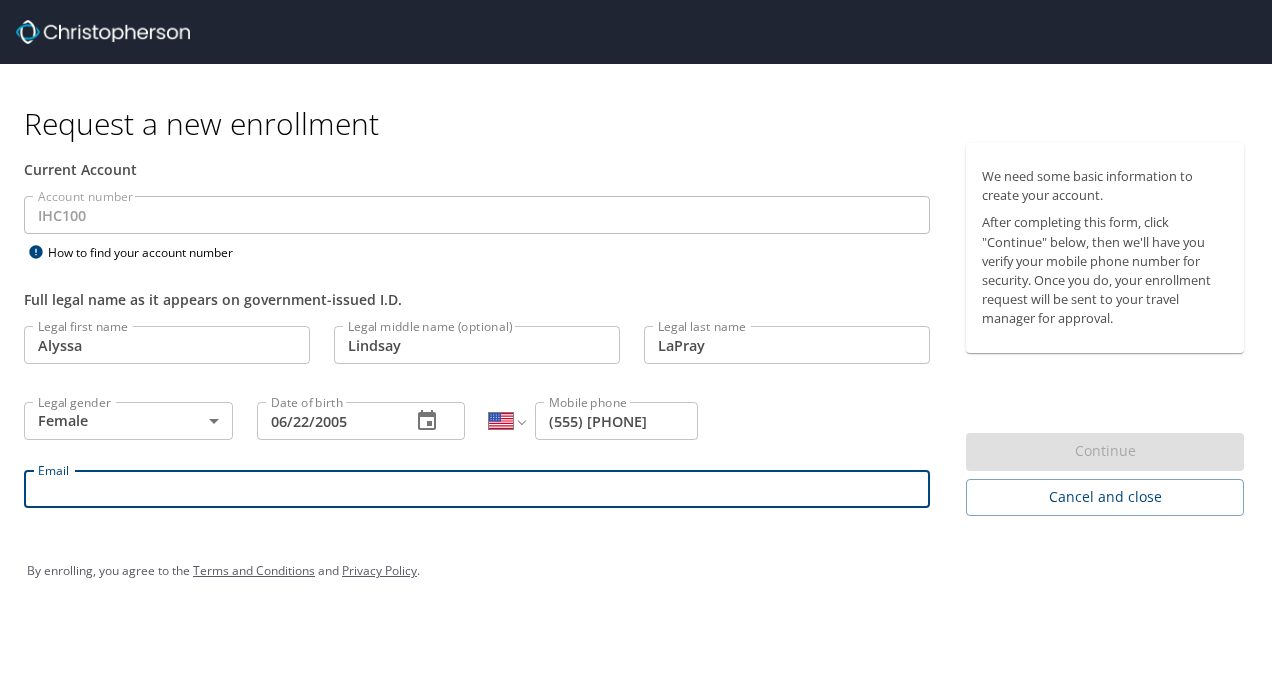 click on "Email" at bounding box center [477, 489] 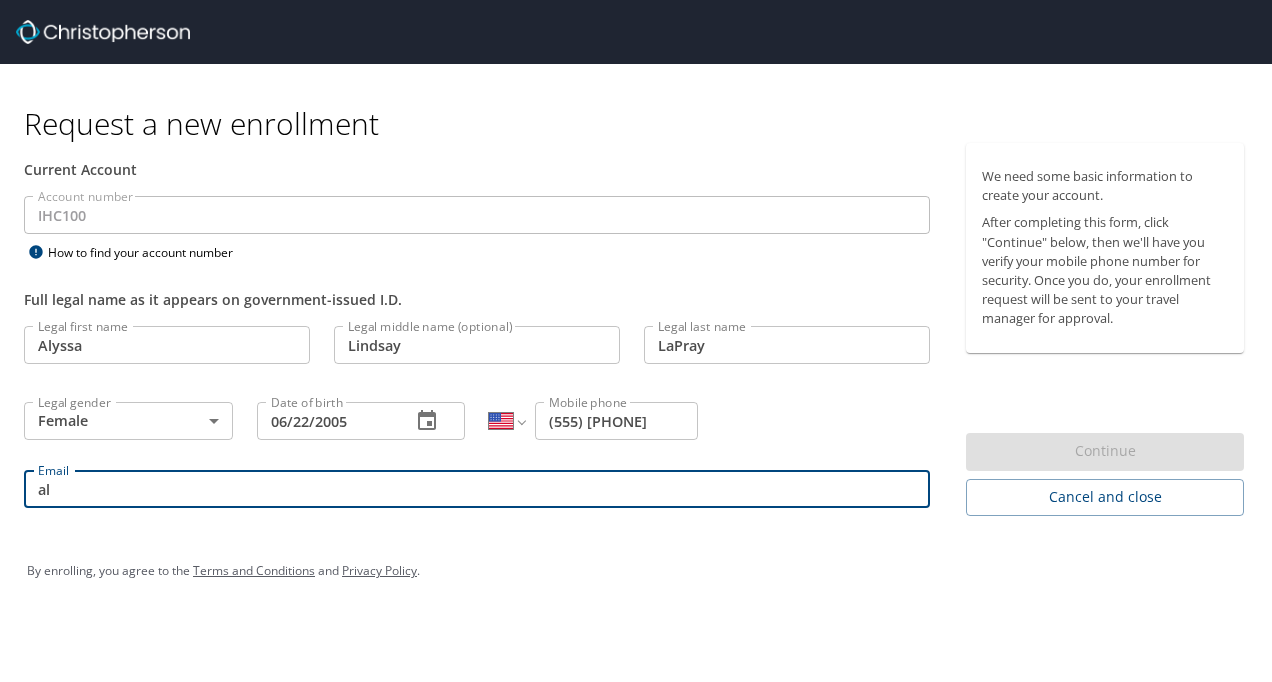 type on "a" 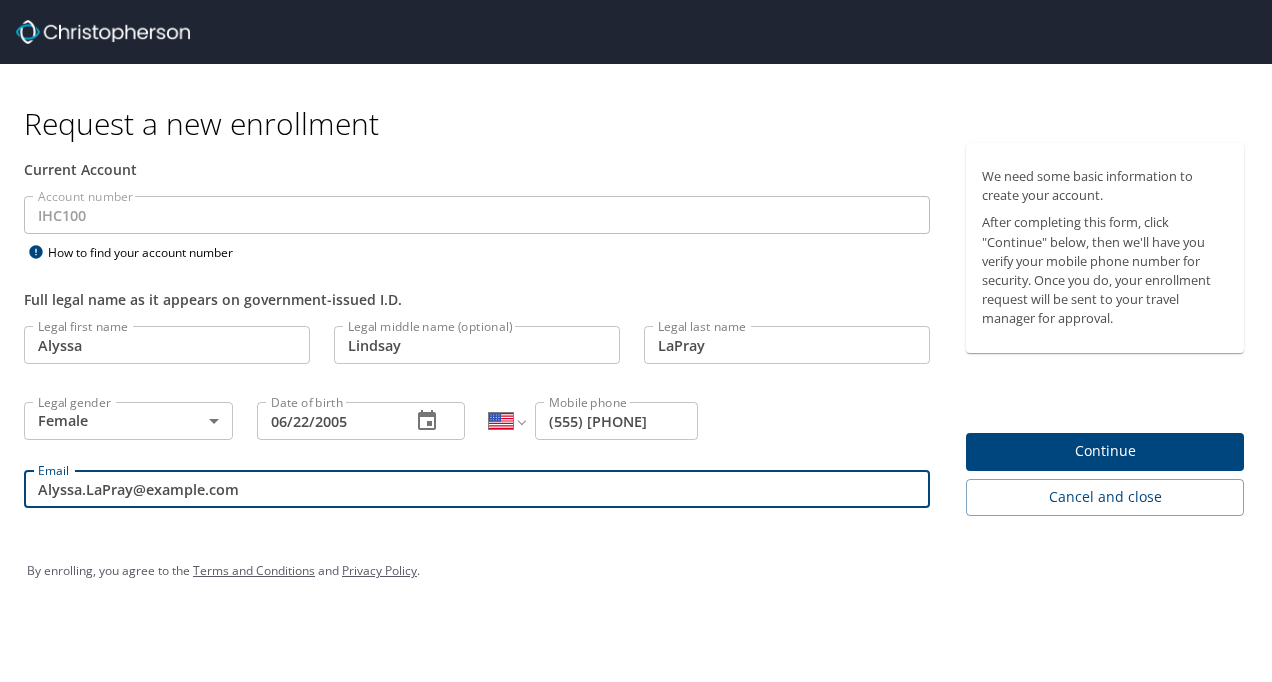 type on "Alyssa.LaPray@example.com" 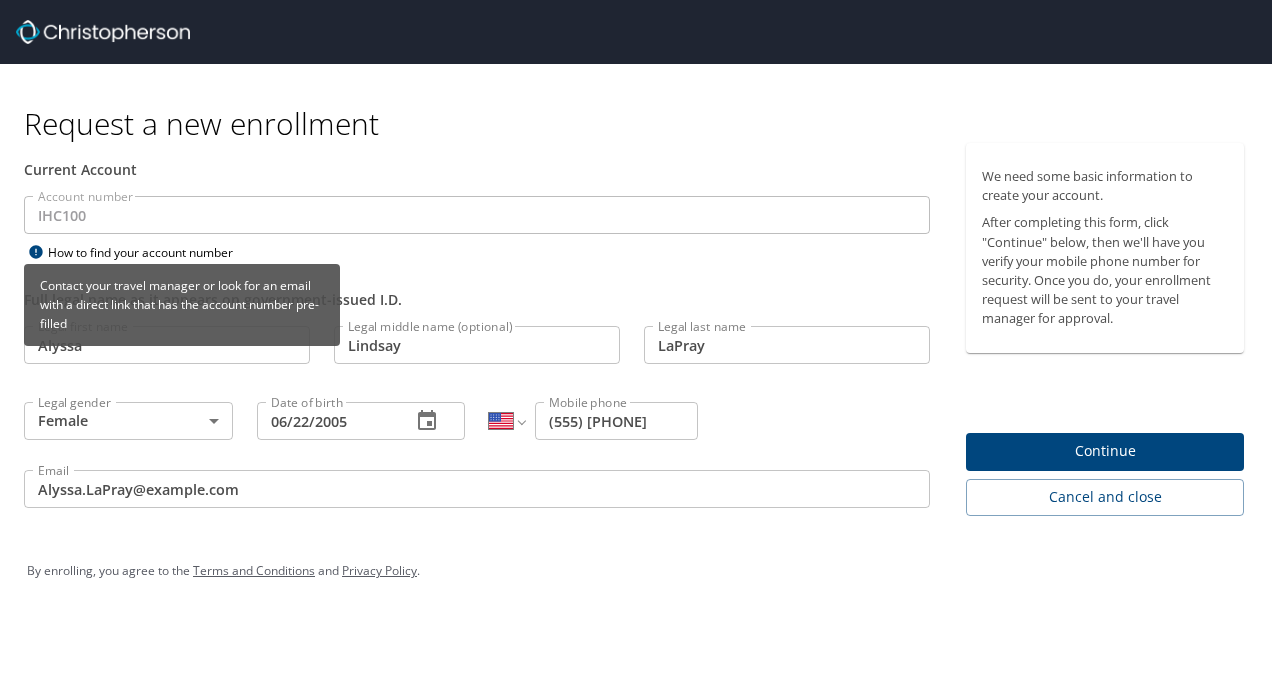 click on "How to find your account number" at bounding box center (149, 252) 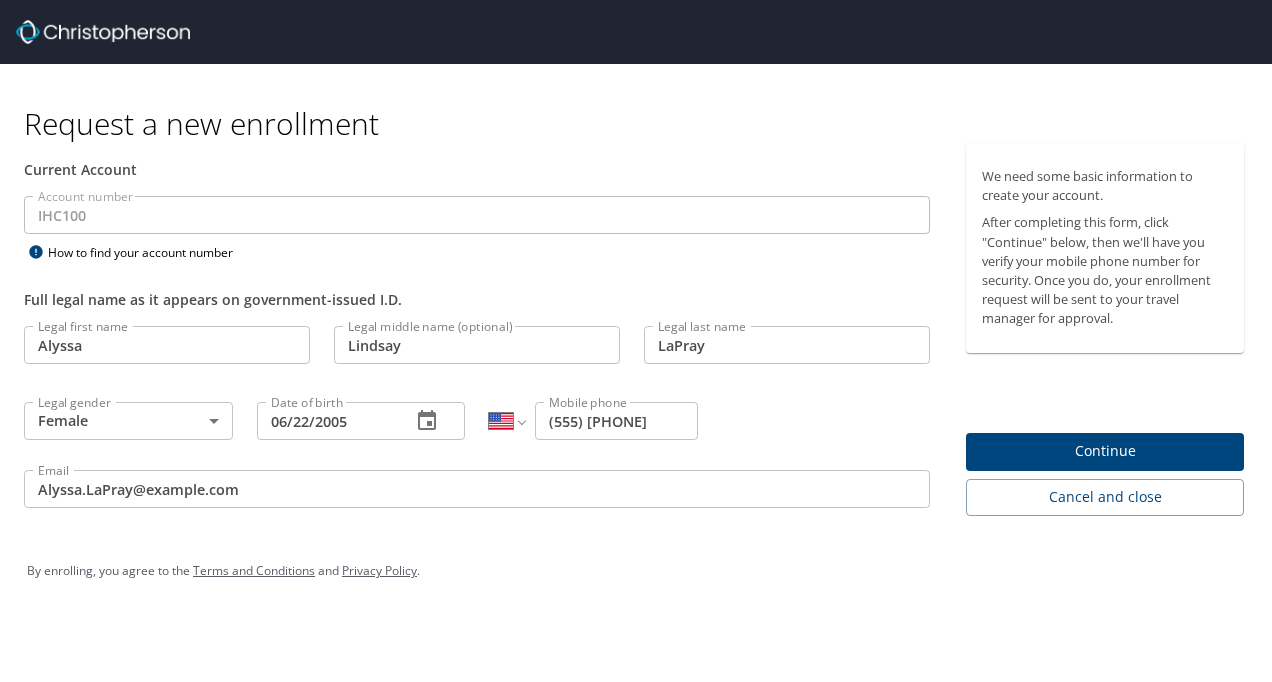 click on "Full legal name as it appears on government-issued I.D. Legal first name Alyssa Legal first name Legal middle name (optional) Lindsay Legal middle name (optional) Legal last name LaPray Legal last name Legal gender Female Female Legal gender Date of birth 06/22/2005 Date of birth International Afghanistan Åland Islands Albania Algeria American Samoa Andorra Angola Anguilla Antigua and Barbuda Argentina Armenia Aruba Ascension Island Australia Austria Azerbaijan Bahamas Bahrain Bangladesh Barbados Belarus Belgium Belize Benin Bermuda Bhutan Bolivia Bonaire, Sint Eustatius and Saba Bosnia and Herzegovina Botswana Brazil British Indian Ocean Territory Brunei Darussalam Bulgaria Burkina Faso Burma Burundi Cambodia Cameroon Canada Cape Verde Cayman Islands Central African Republic Chad Chile China Christmas Island Cocos (Keeling) Islands Colombia Comoros Congo Congo, Democratic Republic of the Costa Rica" at bounding box center (636, 341) 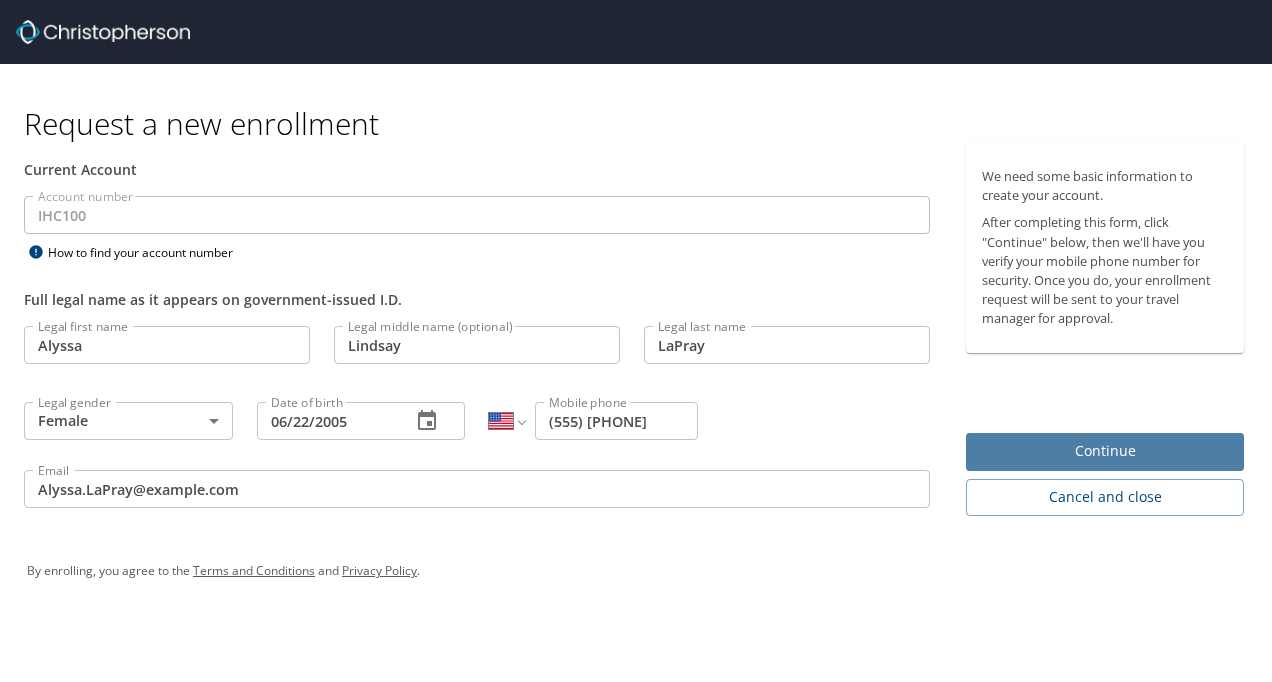 click on "Continue" at bounding box center [1105, 451] 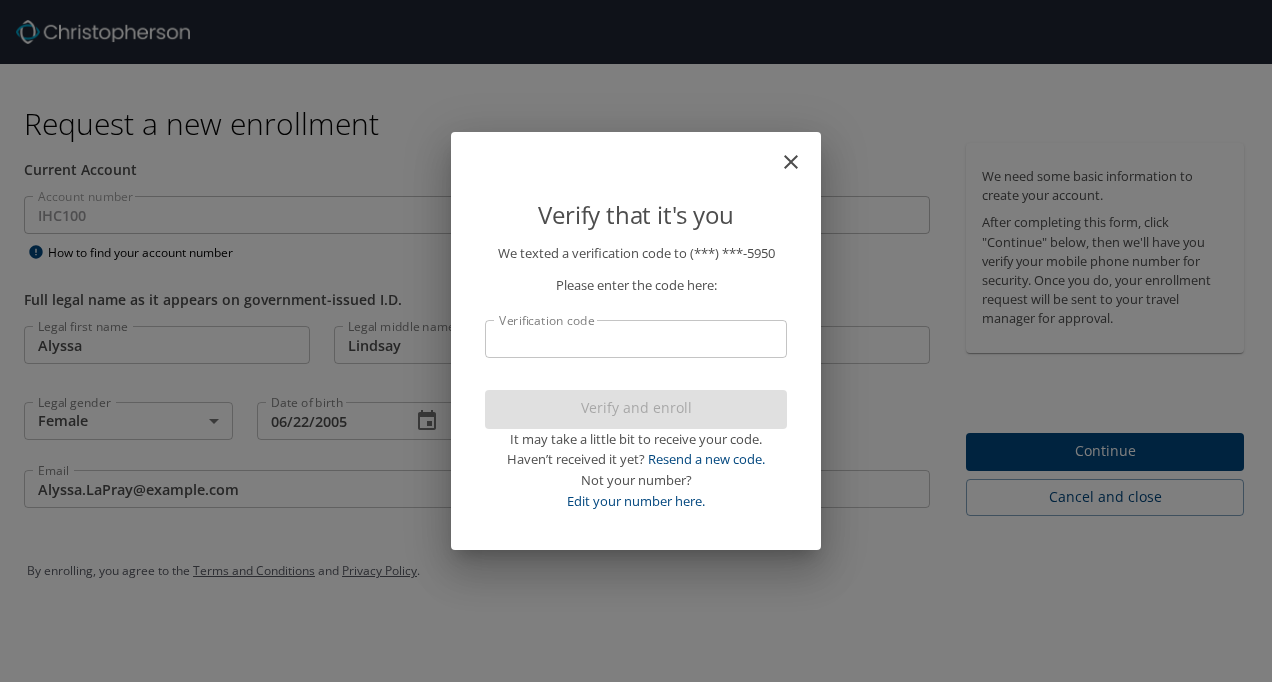 click on "Verification code" at bounding box center (636, 339) 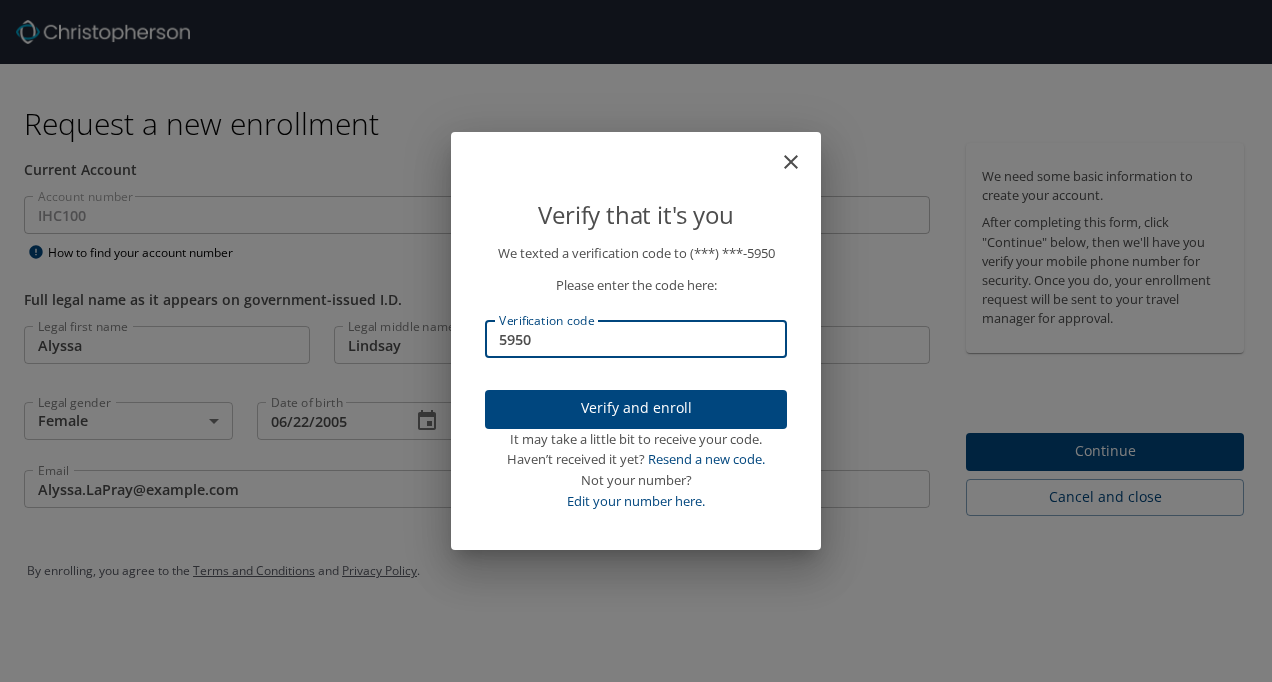 type on "5950" 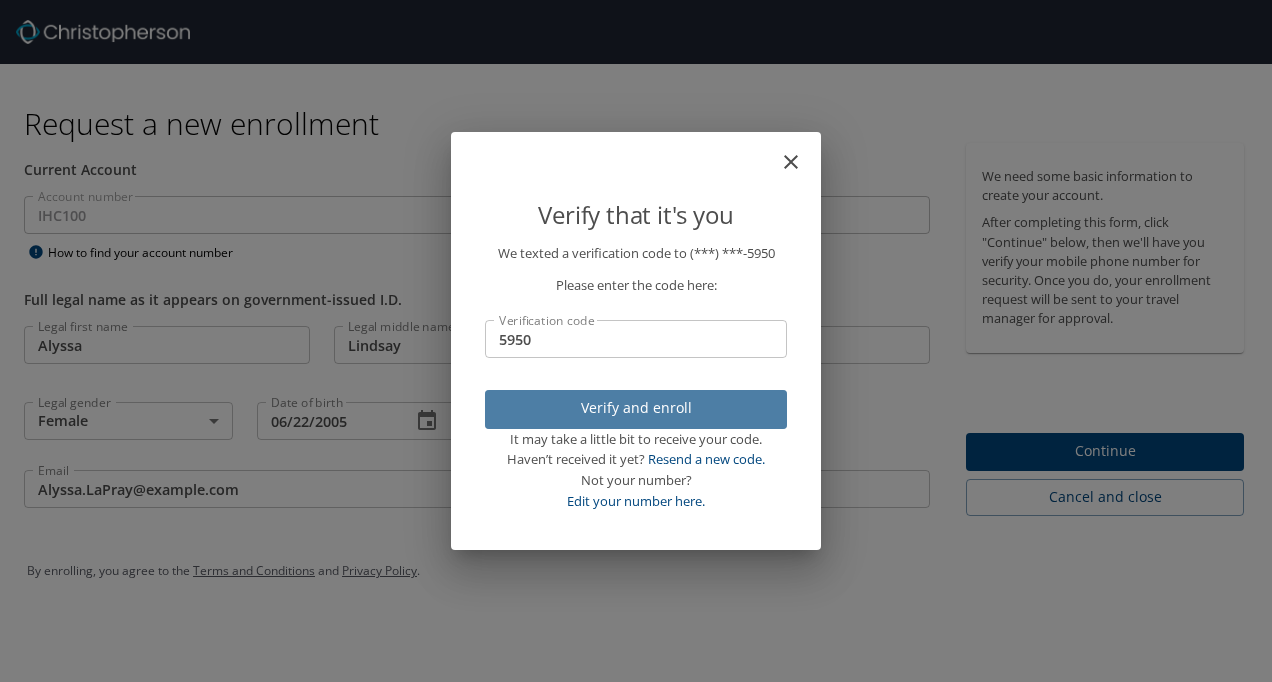click on "Verify and enroll" at bounding box center (636, 408) 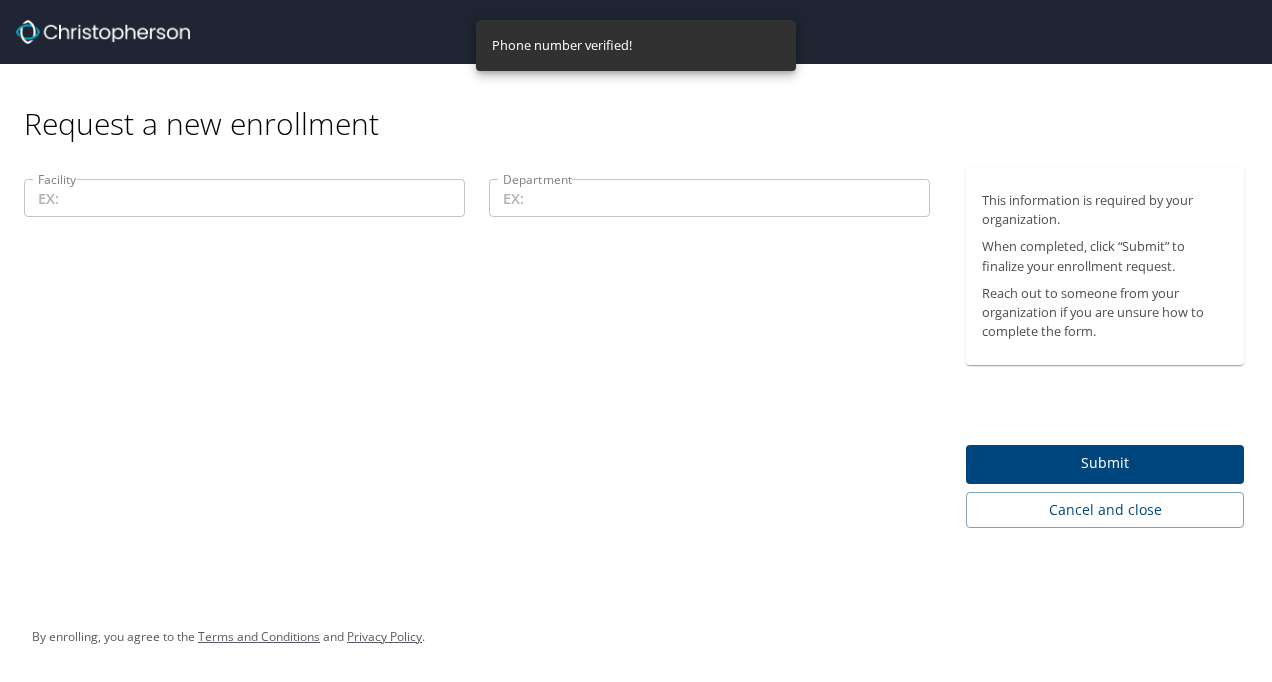 drag, startPoint x: 348, startPoint y: 208, endPoint x: 340, endPoint y: 188, distance: 21.540659 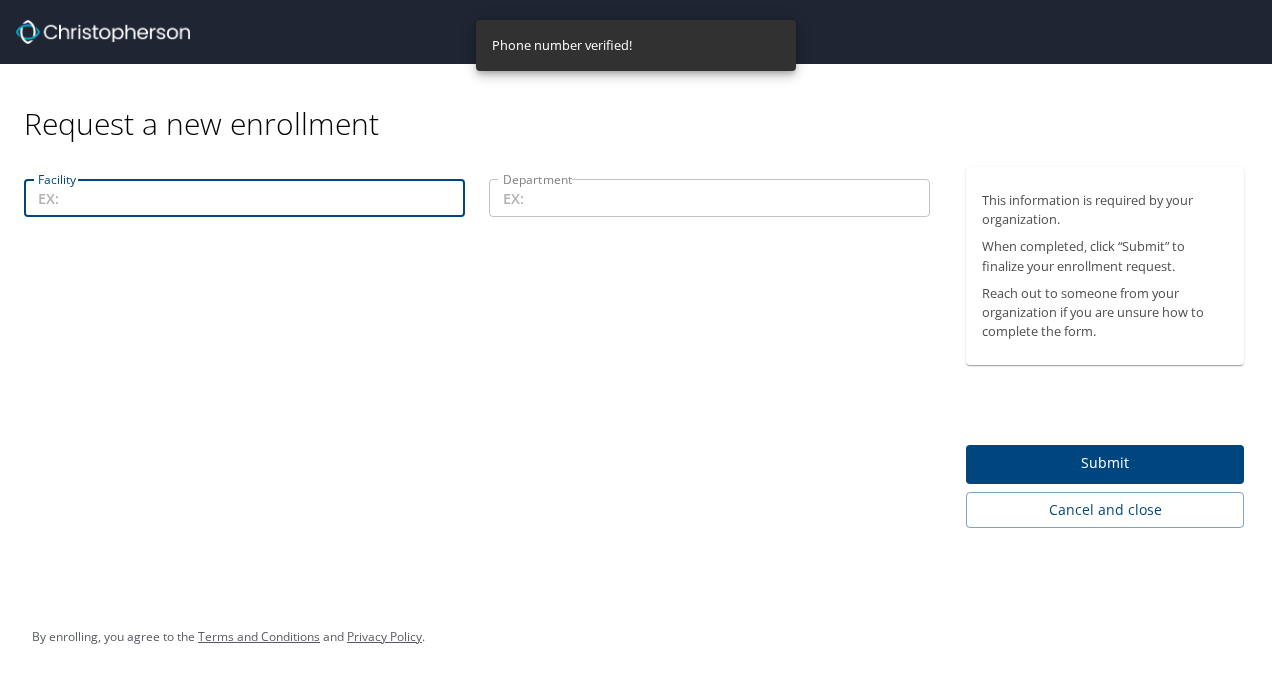 click on "Department" at bounding box center (709, 198) 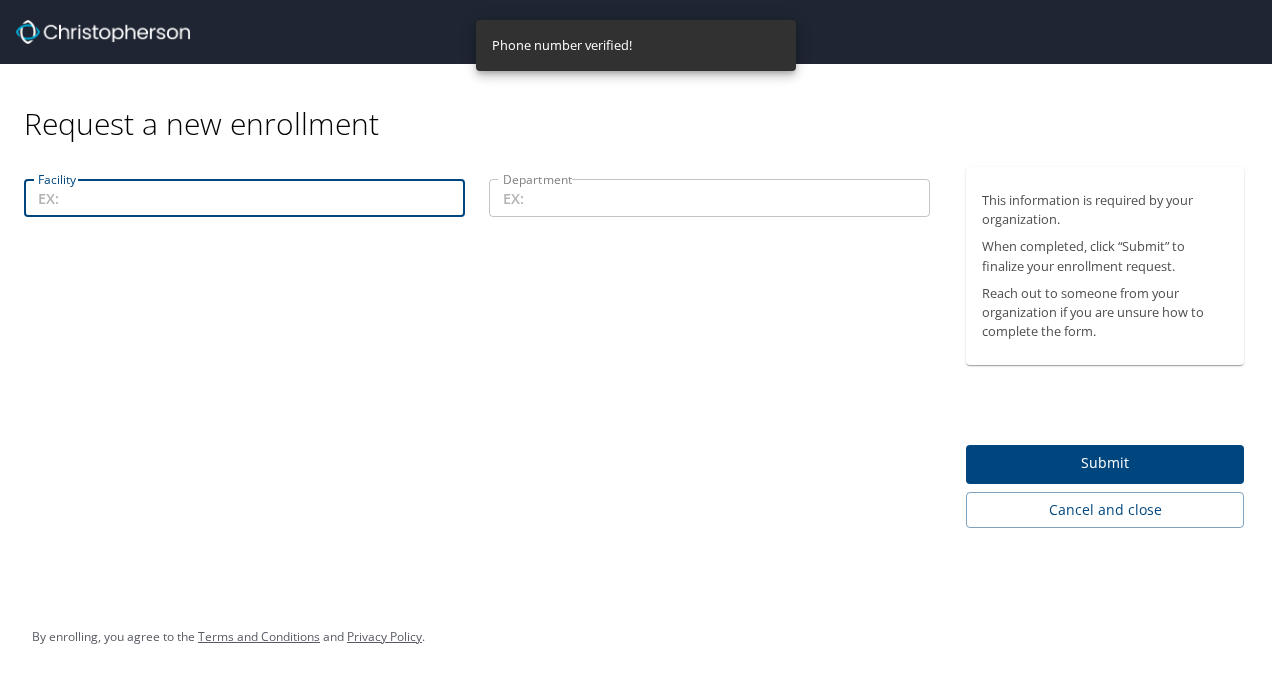 click on "Facility" at bounding box center [244, 198] 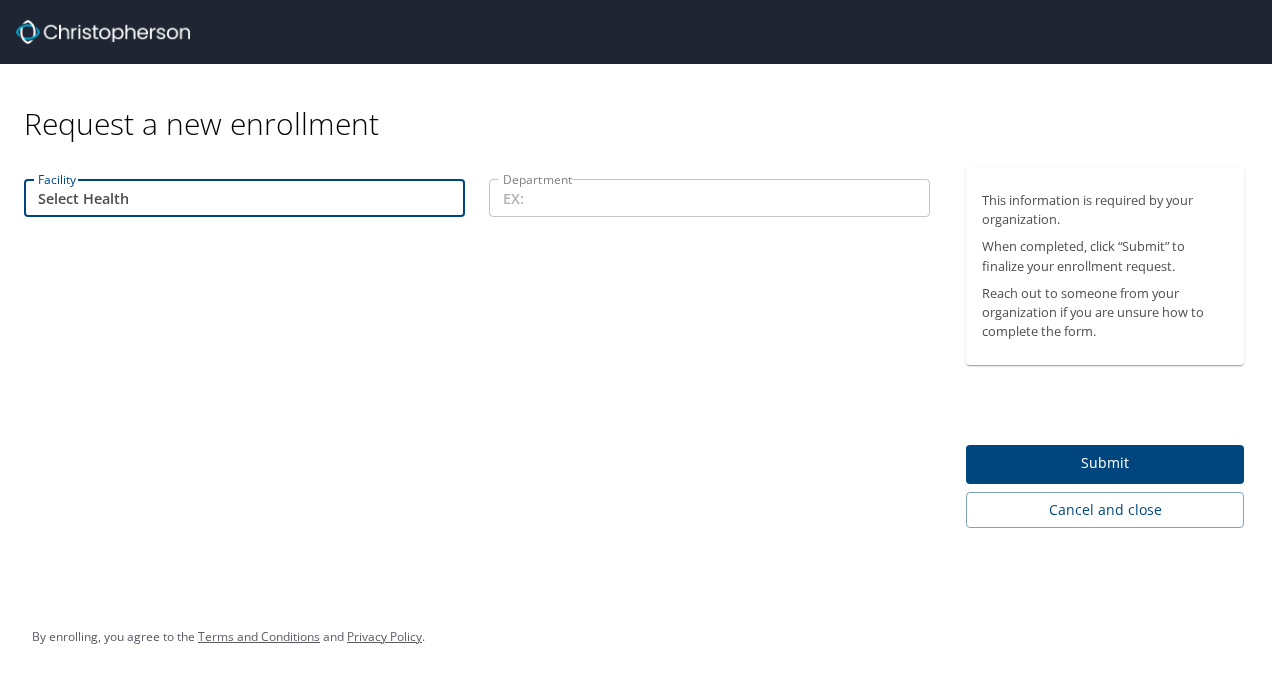 type on "Select Health" 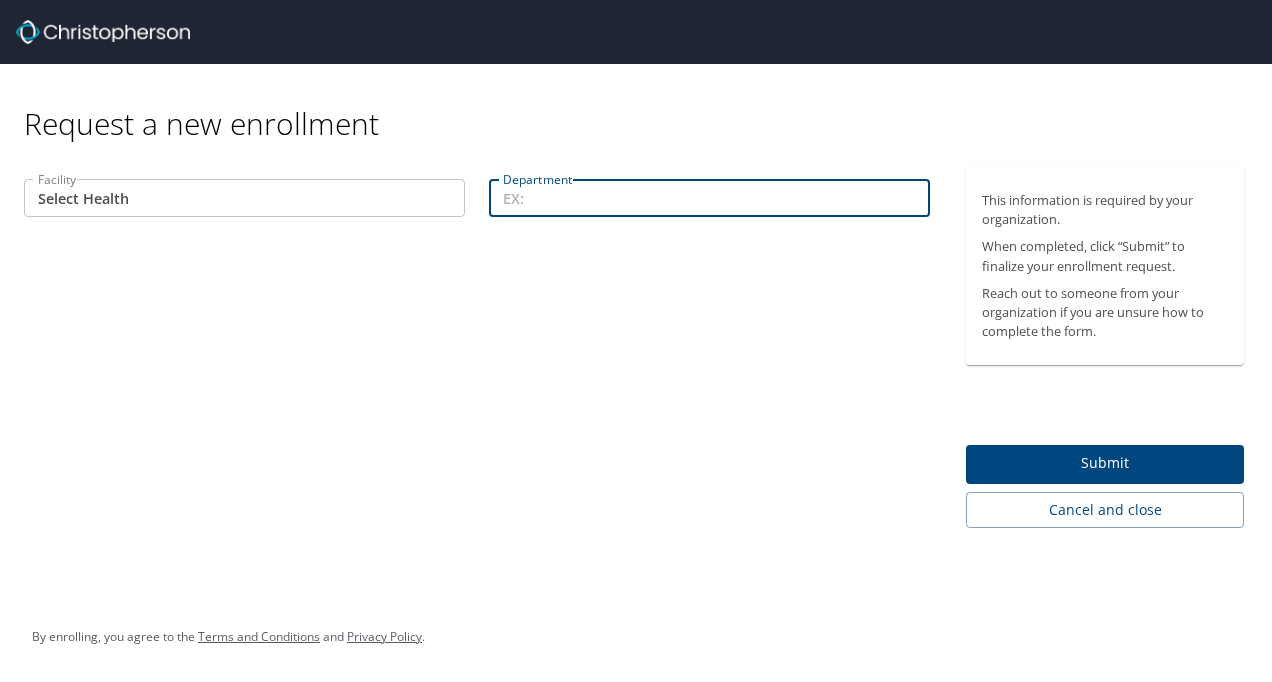 click on "Department" at bounding box center (709, 198) 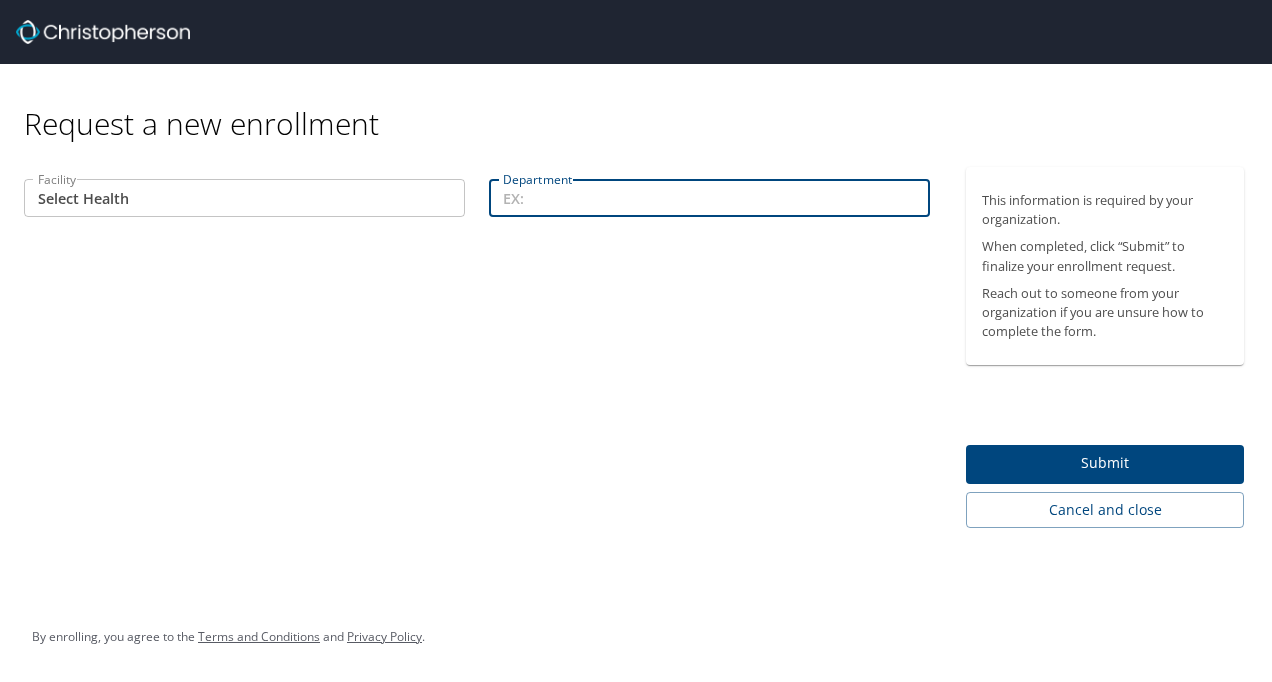 click on "Department" at bounding box center (709, 198) 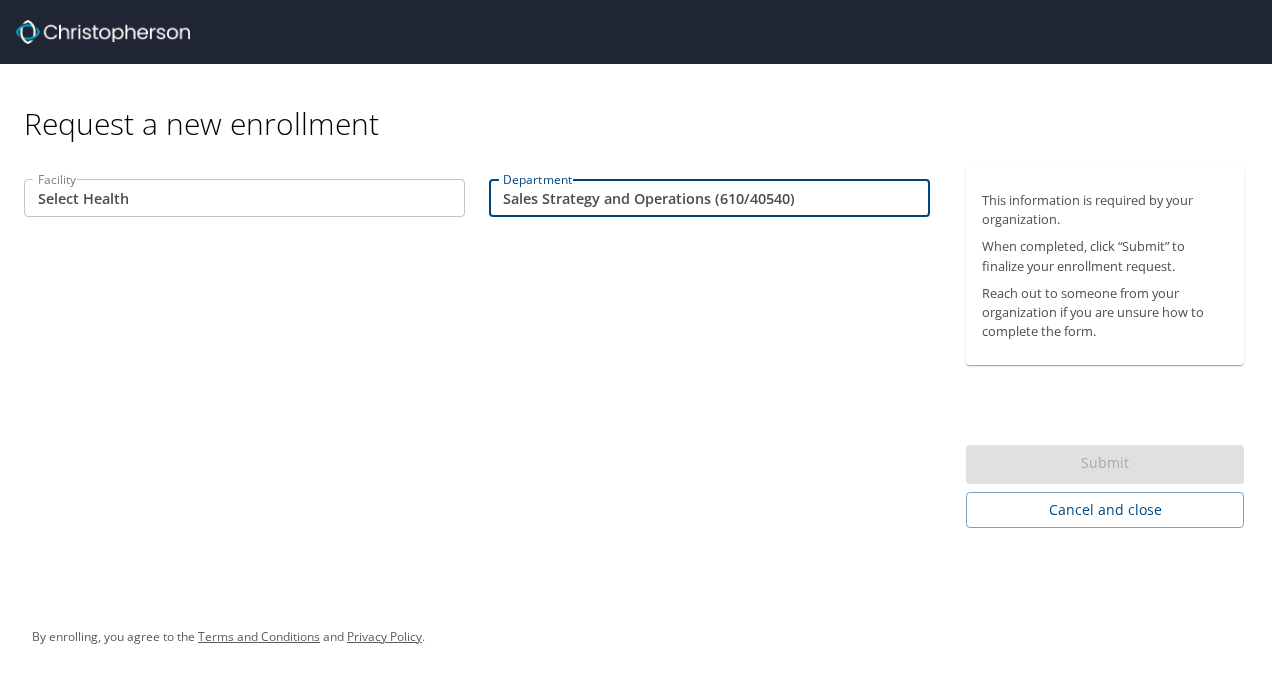 click on "Facility   Select Health Facility     Department   Sales Strategy and Operations (610/40540) Department" at bounding box center (477, 347) 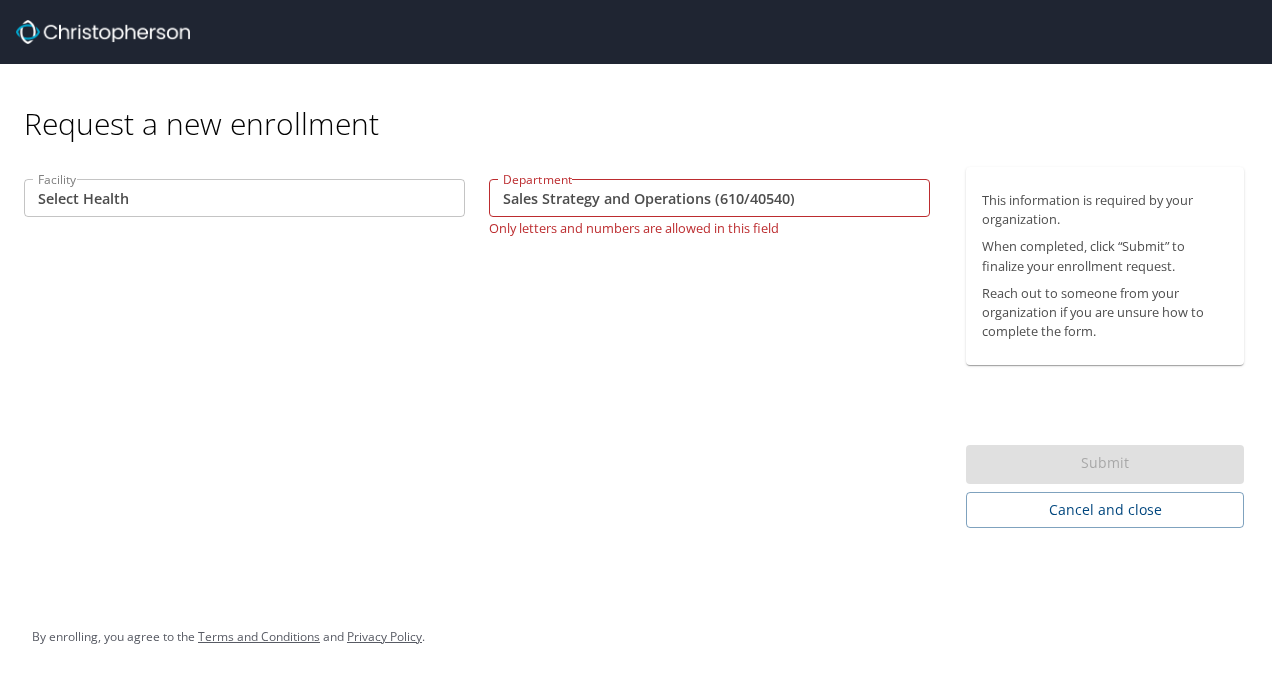 click on "Sales Strategy and Operations (610/40540)" at bounding box center (709, 198) 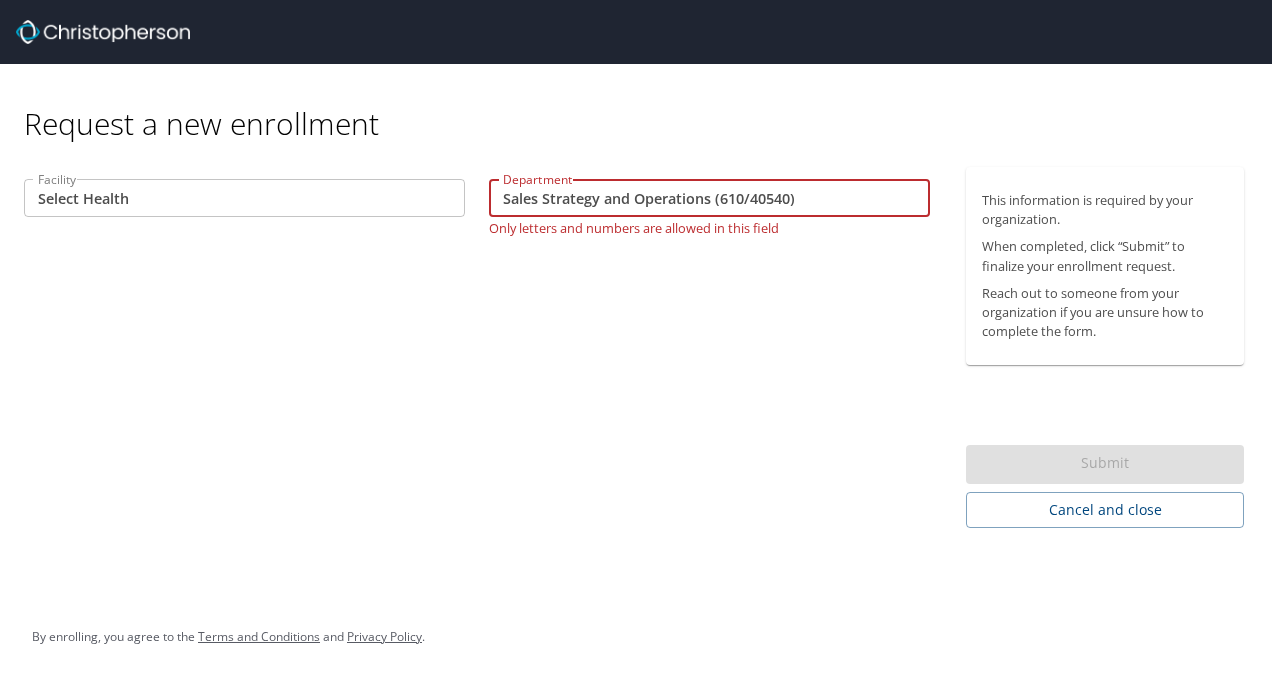 drag, startPoint x: 814, startPoint y: 188, endPoint x: 726, endPoint y: 215, distance: 92.0489 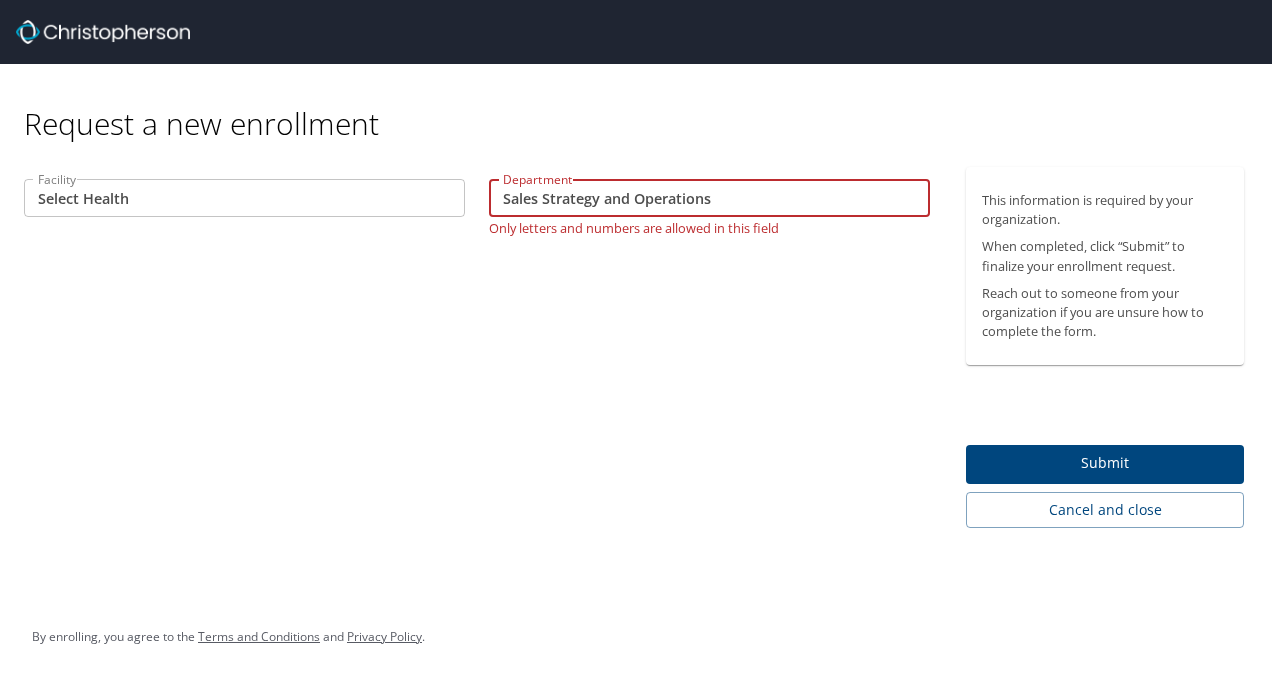 type on "Sales Strategy and Operations" 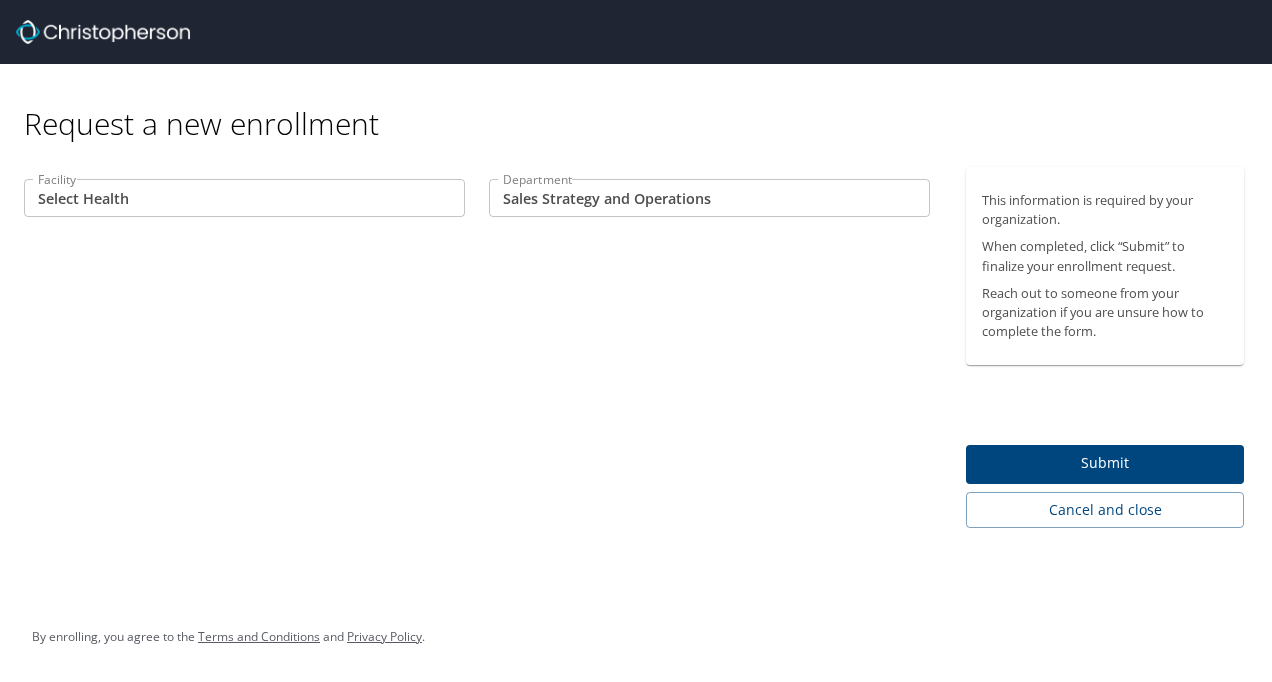 click on "Facility   Select Health Facility     Department   Sales Strategy and Operations Department" at bounding box center (477, 347) 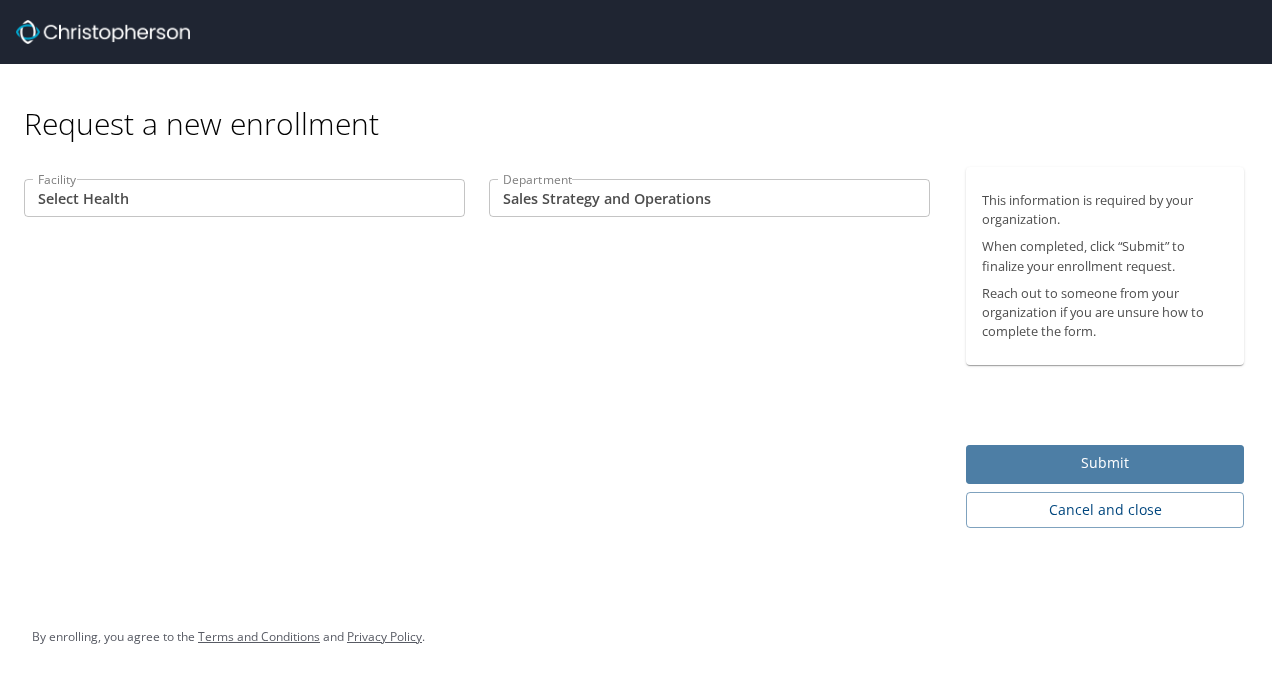 click on "Submit" at bounding box center (1105, 463) 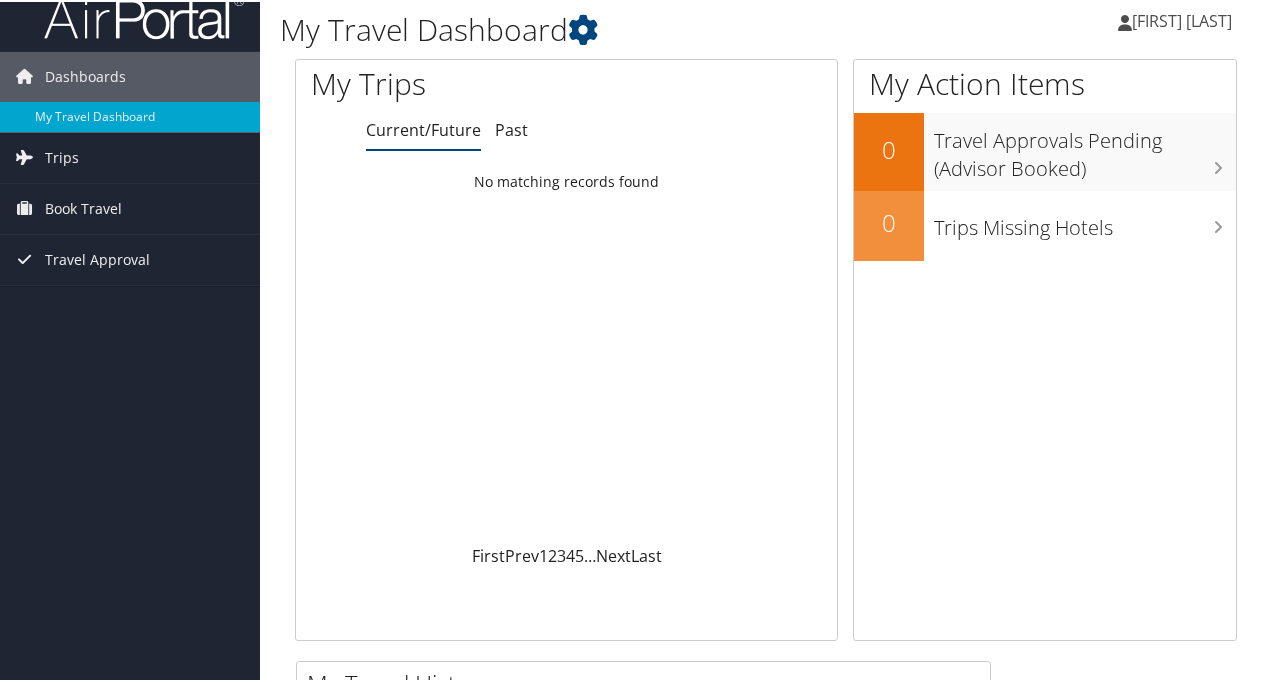 scroll, scrollTop: 38, scrollLeft: 0, axis: vertical 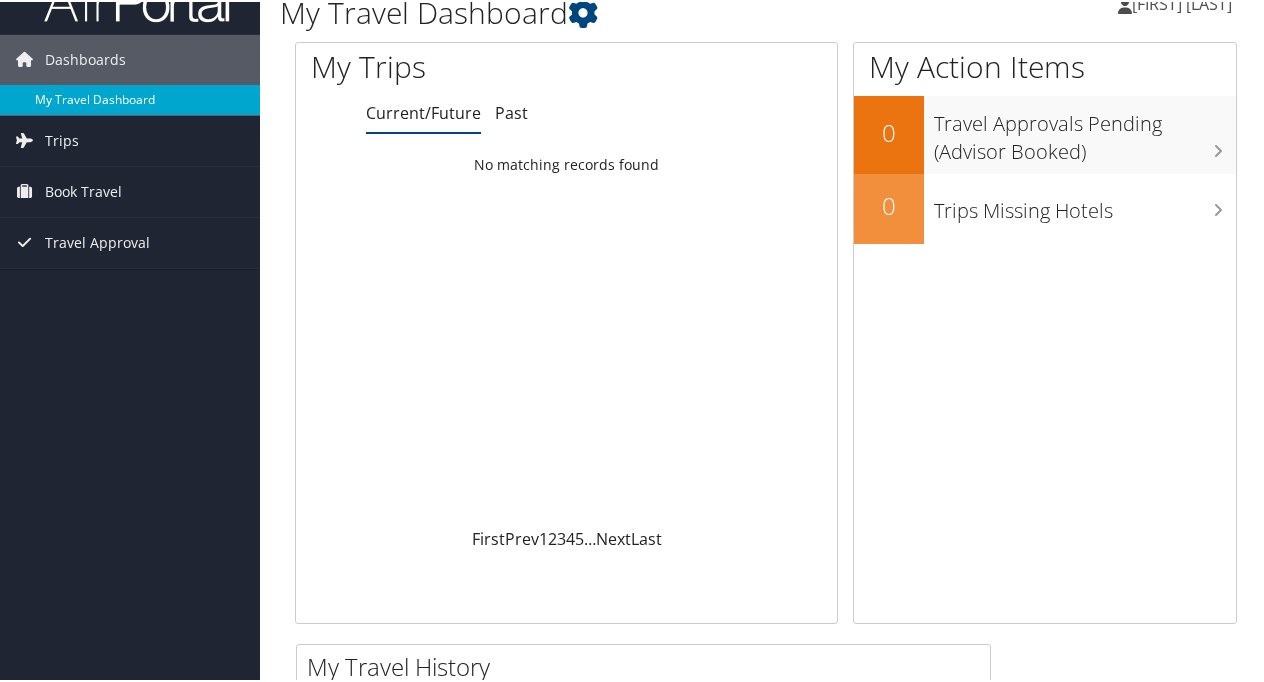 click on "My Travel Dashboard" at bounding box center (130, 98) 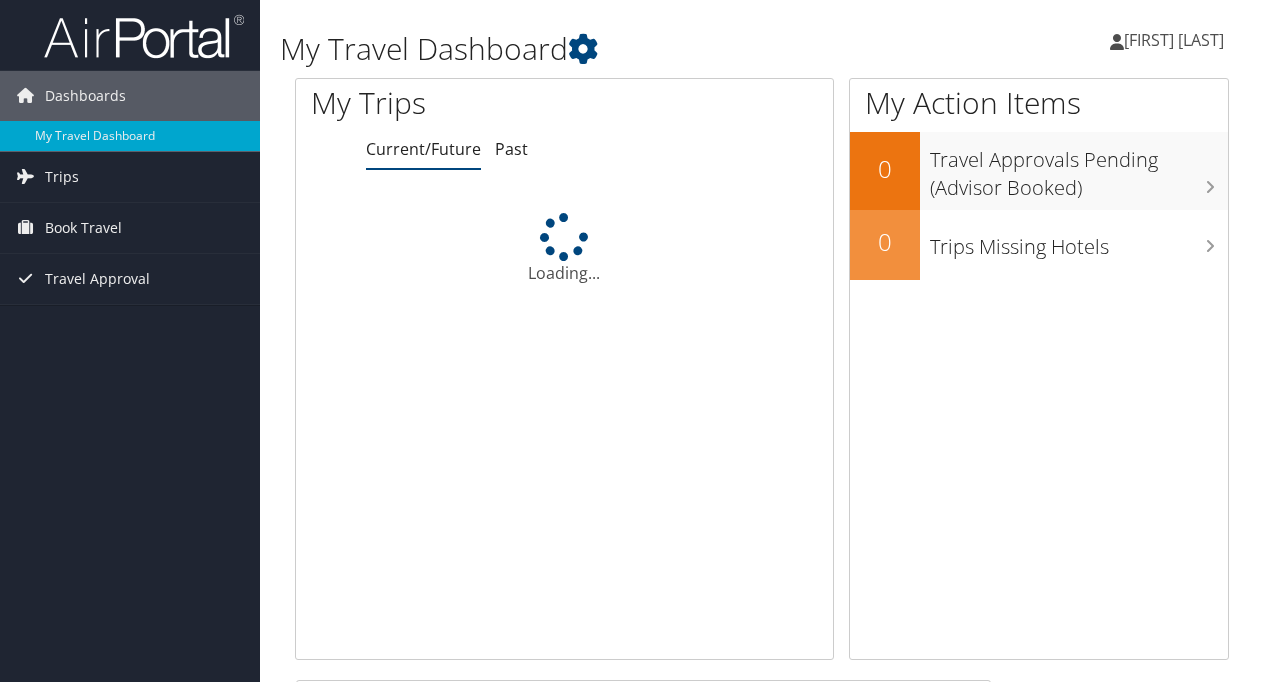 scroll, scrollTop: 0, scrollLeft: 0, axis: both 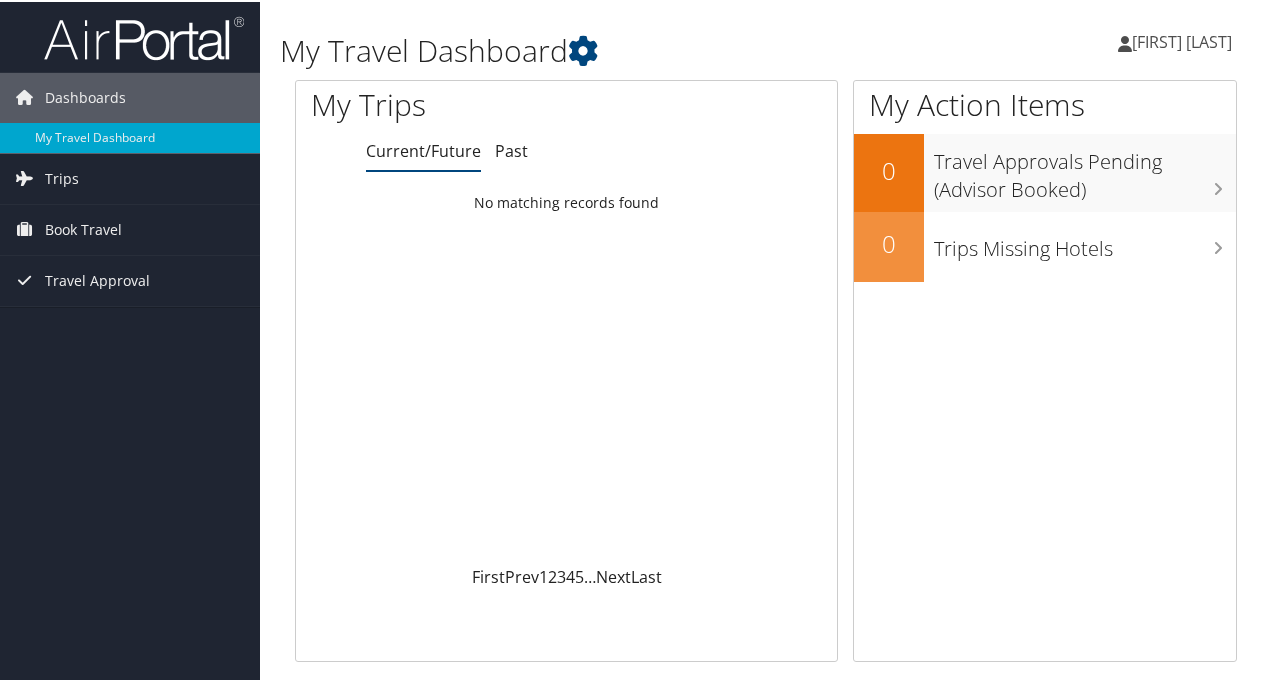 click on "[FIRST] [LAST]" at bounding box center [1182, 40] 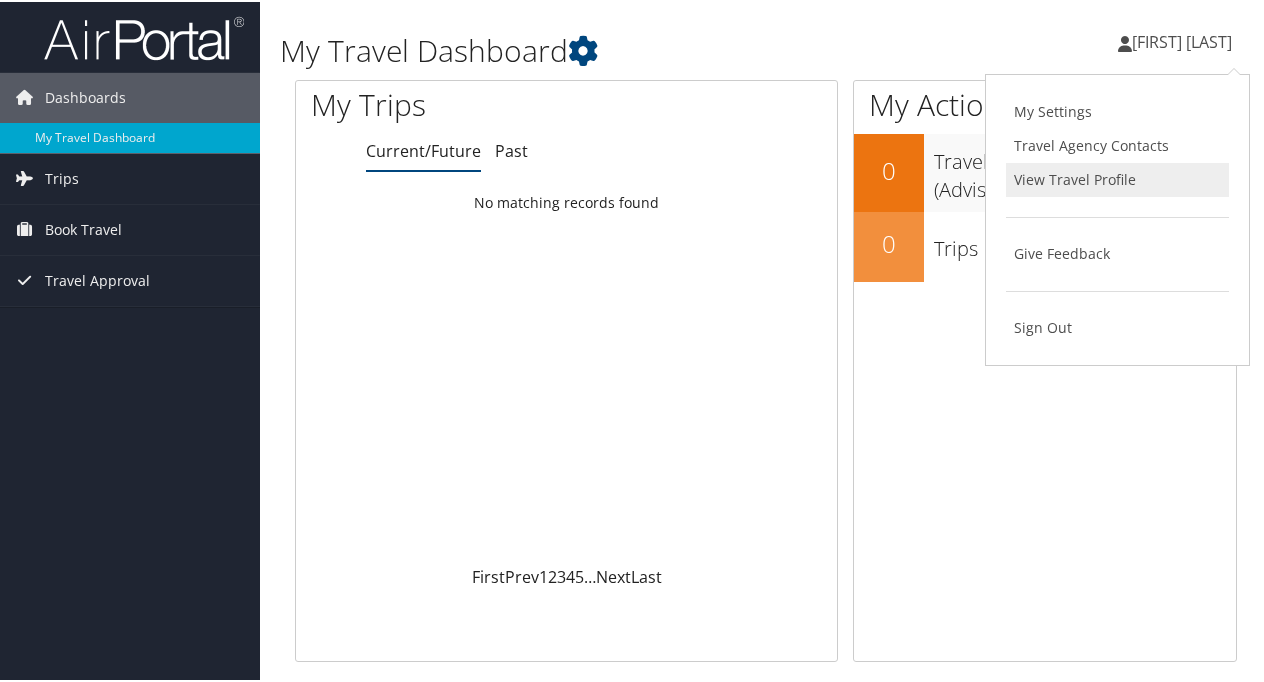 click on "View Travel Profile" at bounding box center [1117, 178] 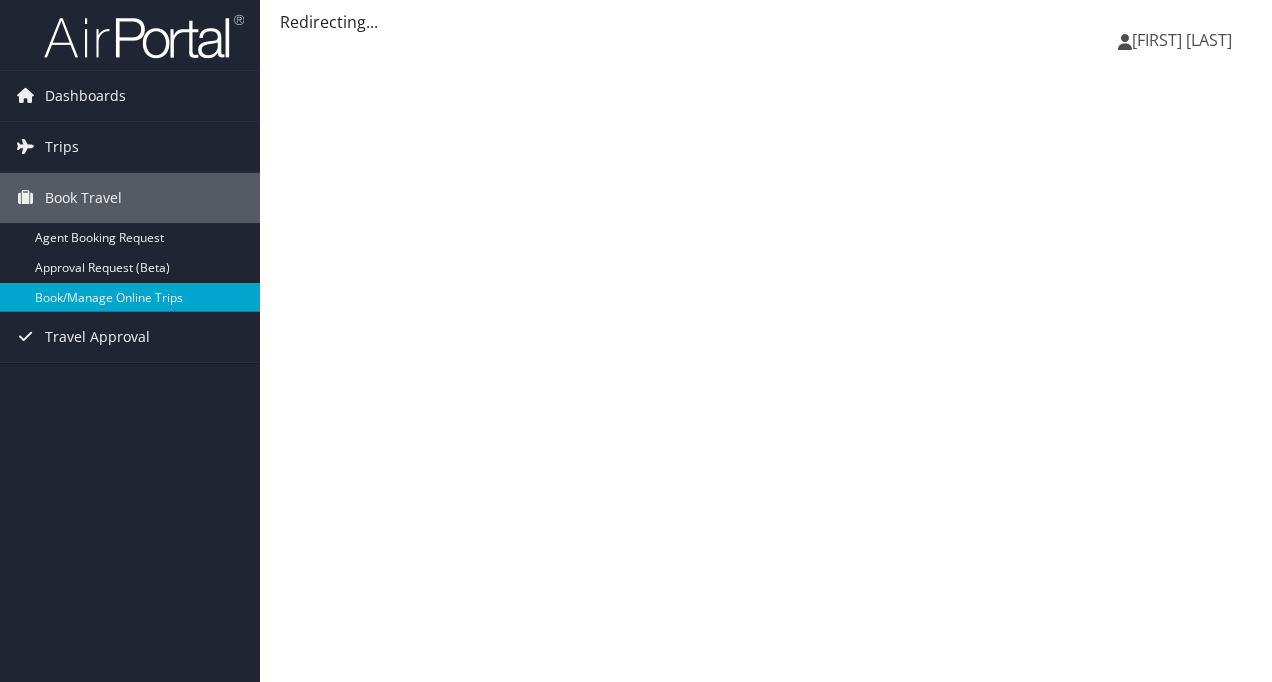 scroll, scrollTop: 0, scrollLeft: 0, axis: both 